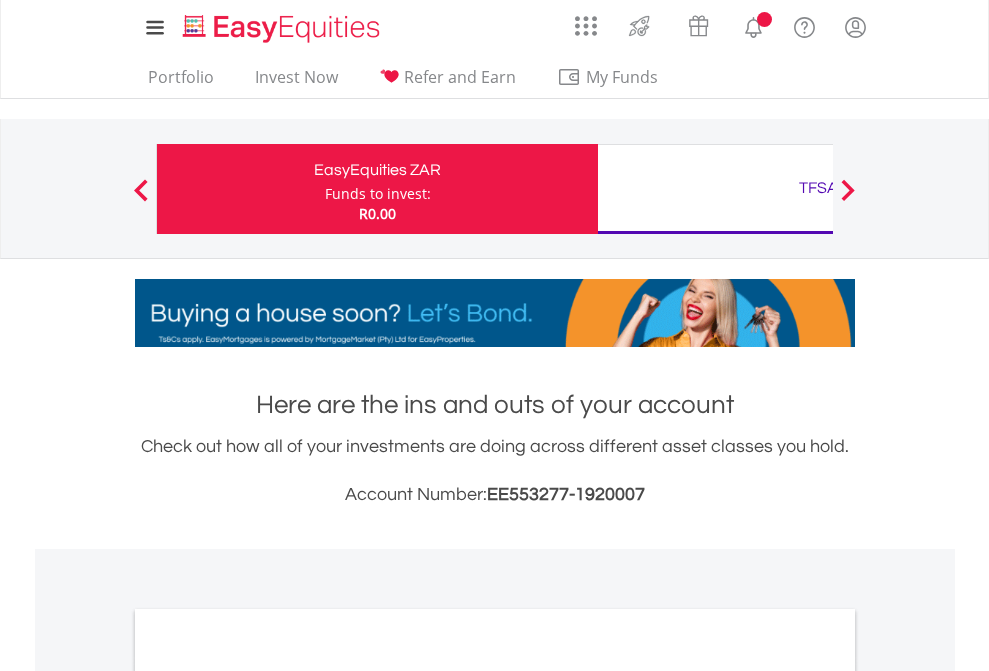 scroll, scrollTop: 0, scrollLeft: 0, axis: both 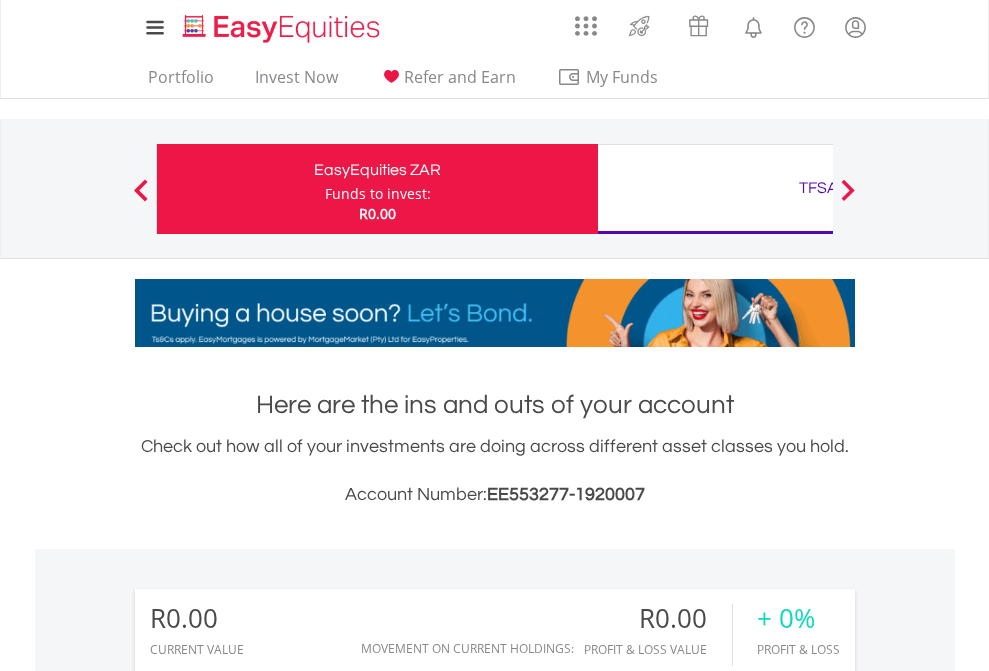 click on "Funds to invest:" at bounding box center (378, 194) 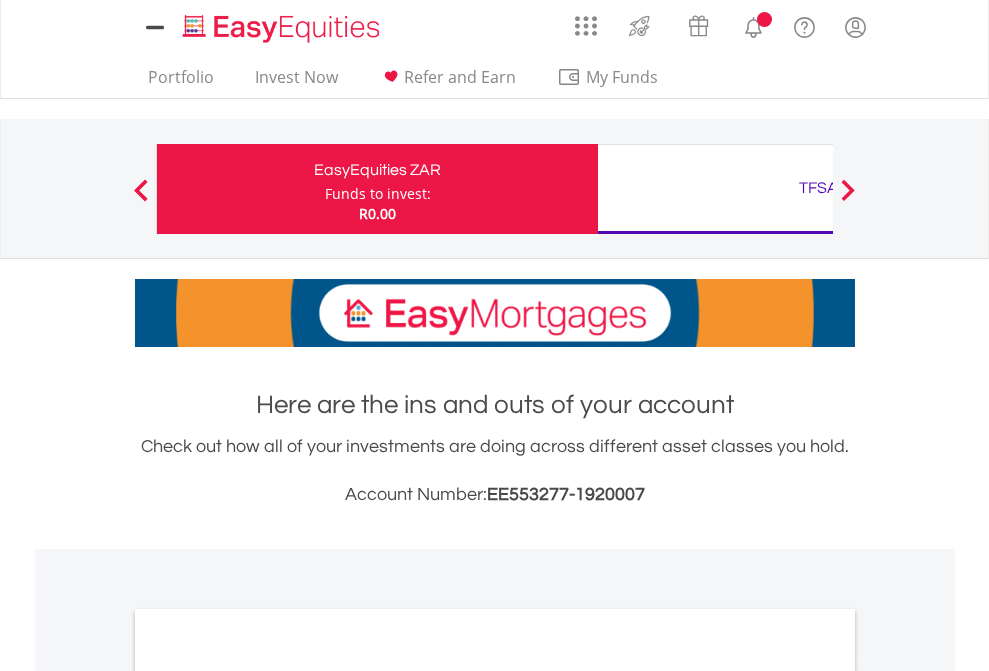 scroll, scrollTop: 0, scrollLeft: 0, axis: both 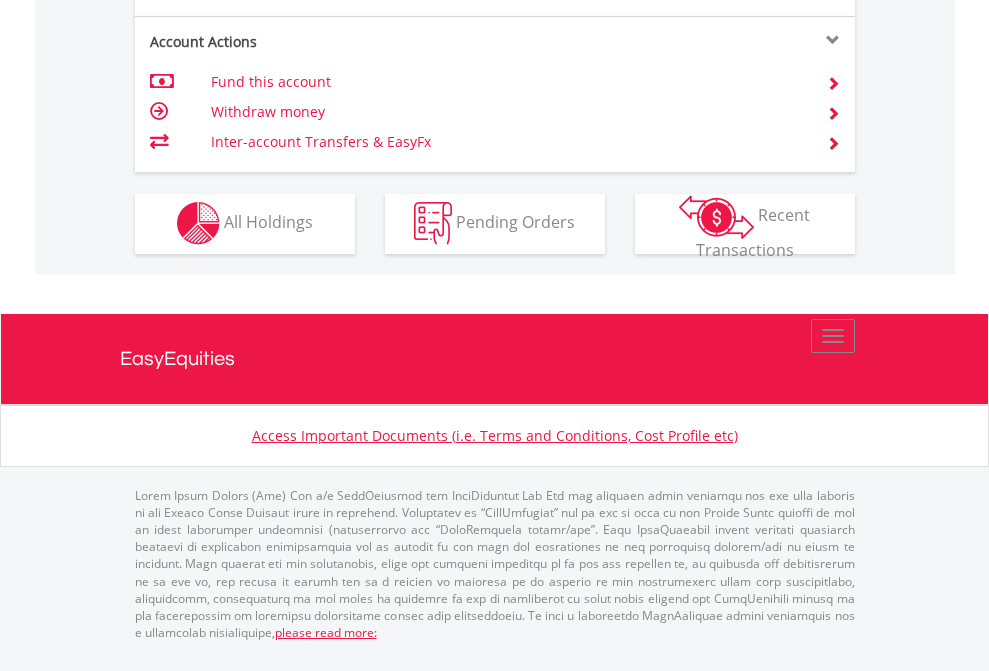 click on "Investment types" at bounding box center (706, -353) 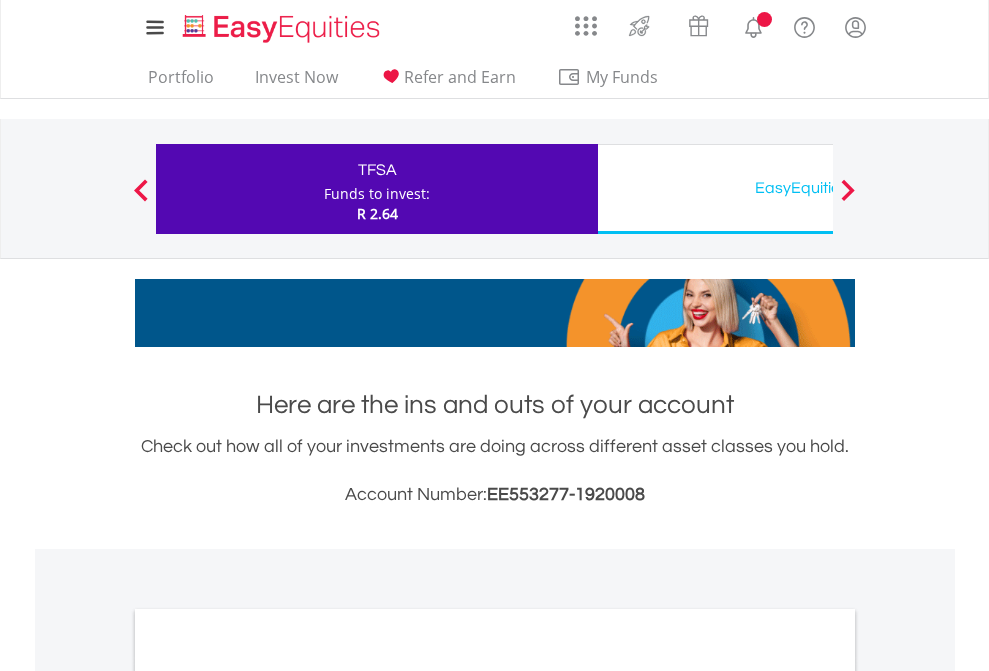 scroll, scrollTop: 0, scrollLeft: 0, axis: both 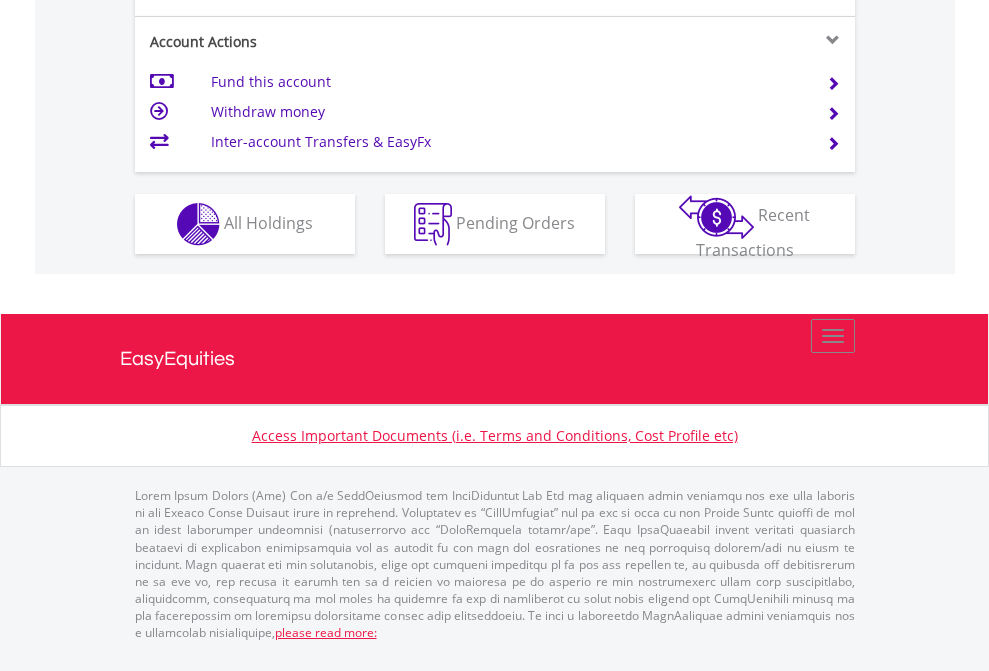 click on "Investment types" at bounding box center [706, -337] 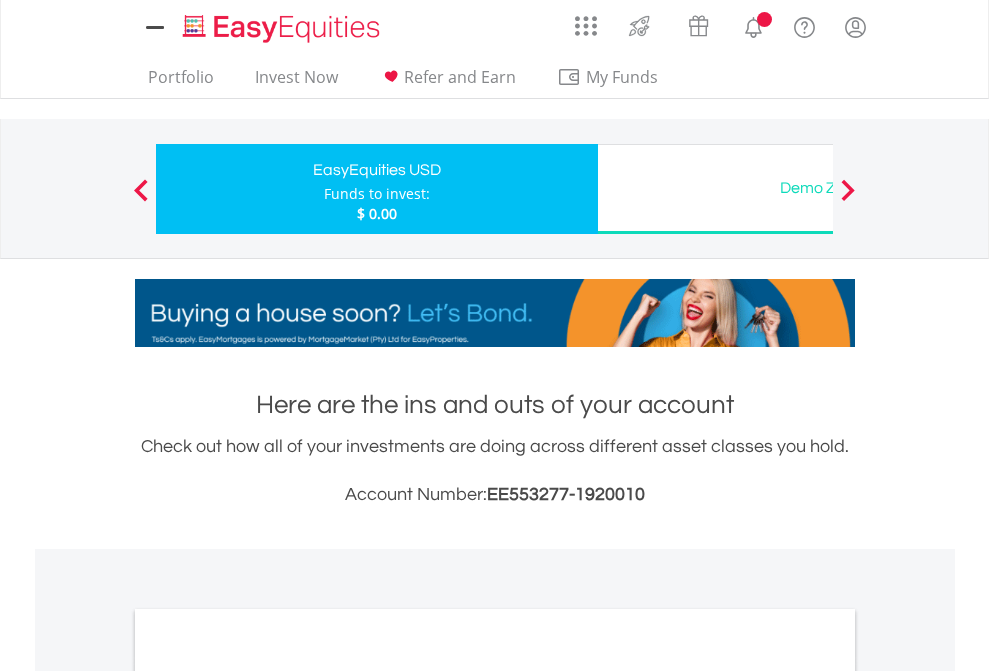 scroll, scrollTop: 0, scrollLeft: 0, axis: both 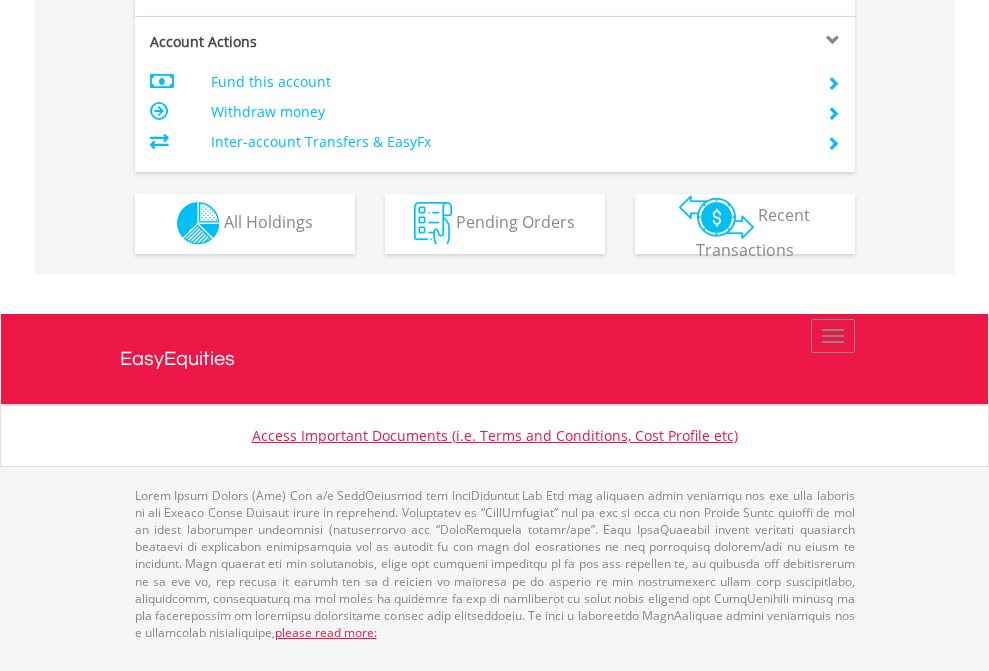 click on "Investment types" at bounding box center [706, -353] 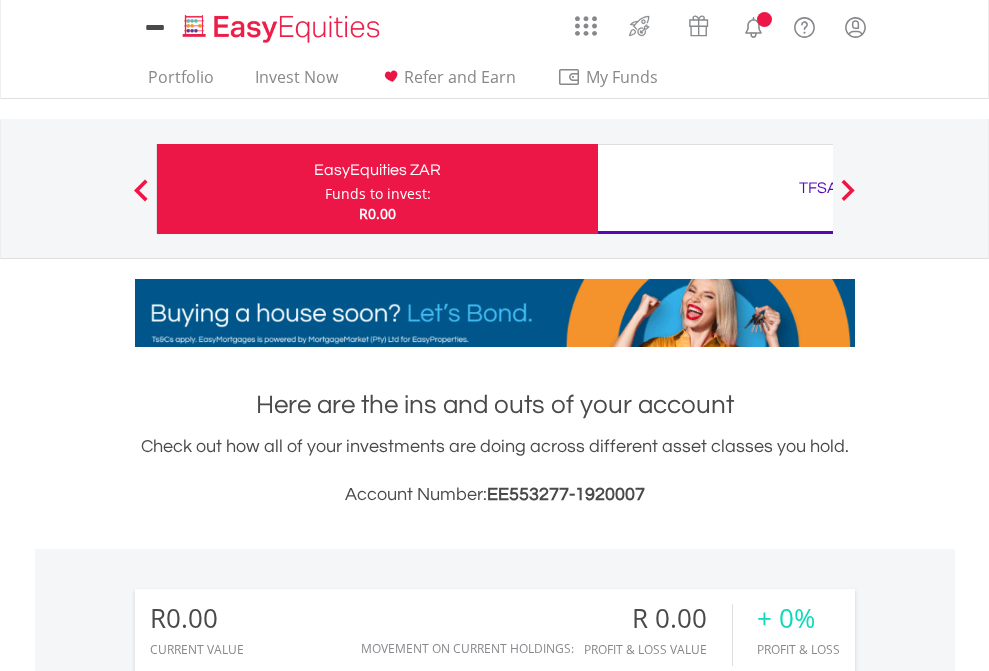 click on "All Holdings" at bounding box center (268, 1442) 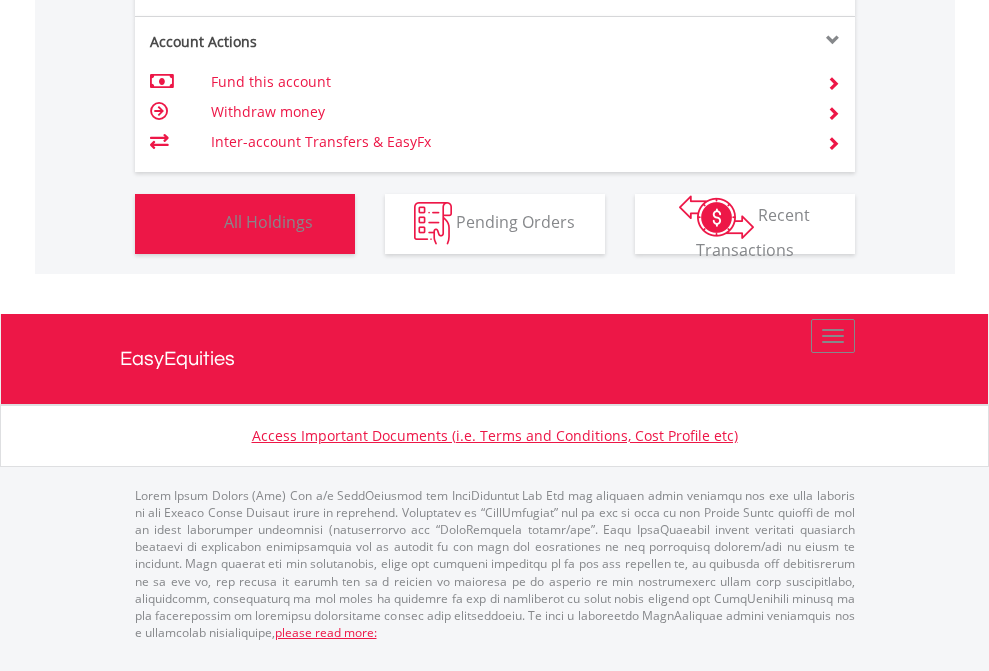 scroll, scrollTop: 1486, scrollLeft: 0, axis: vertical 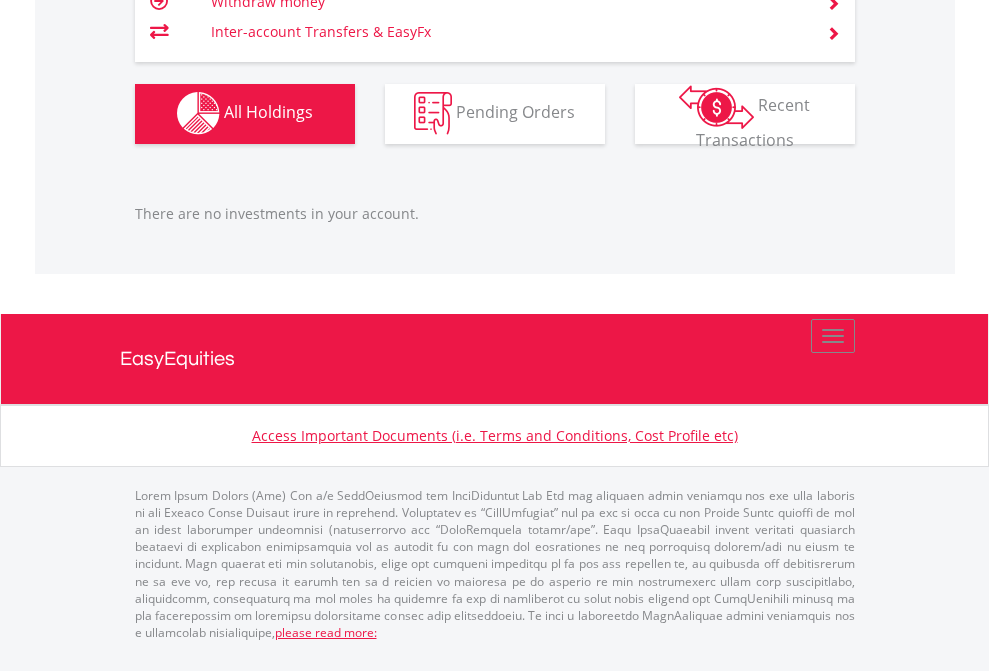 click on "TFSA" at bounding box center (818, -1142) 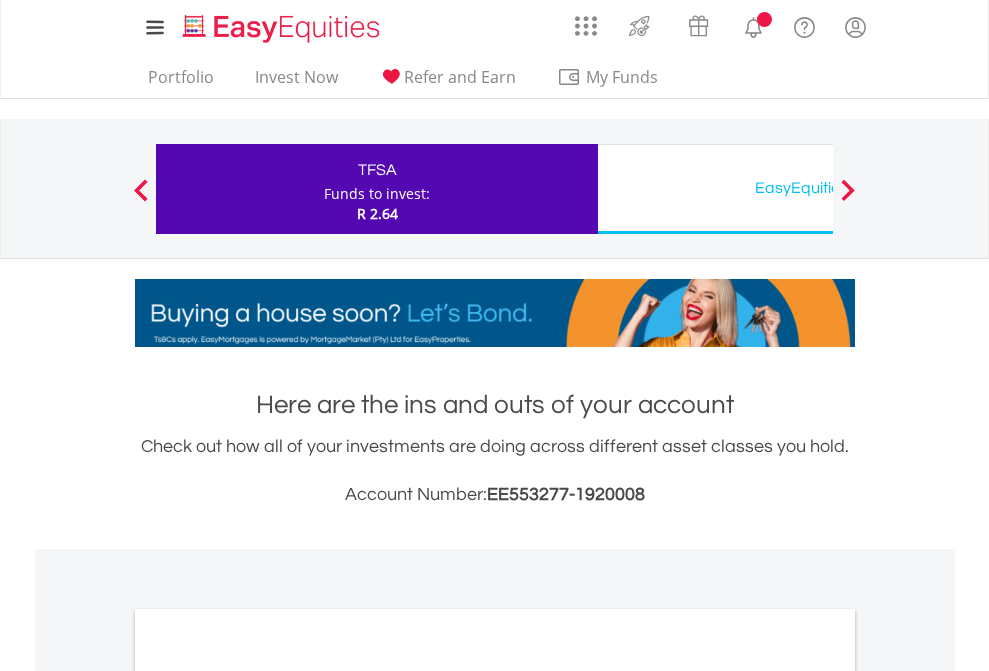 scroll, scrollTop: 1202, scrollLeft: 0, axis: vertical 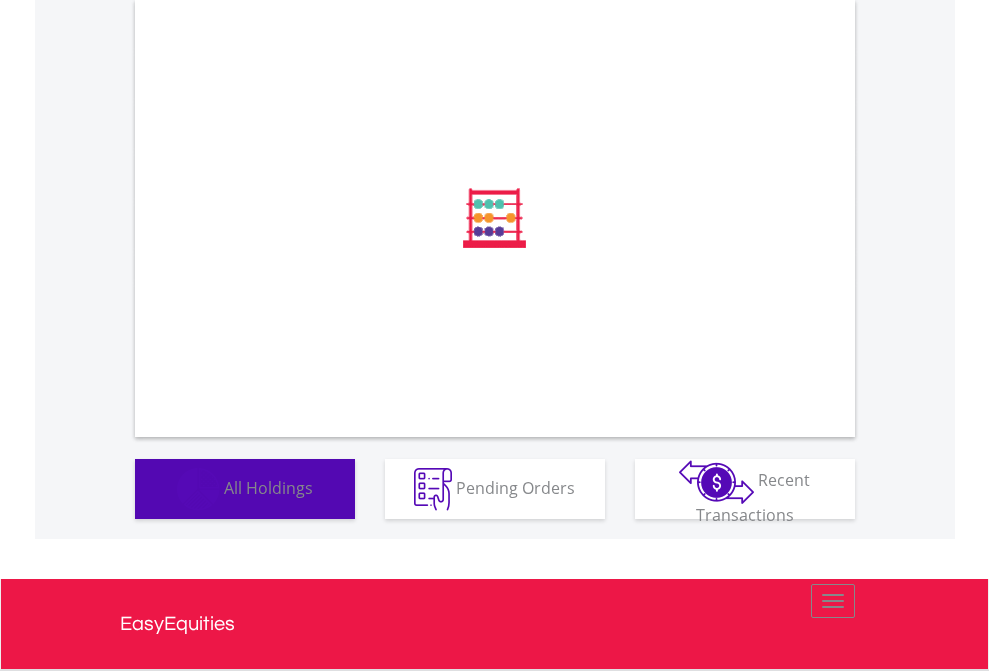 click on "All Holdings" at bounding box center [268, 487] 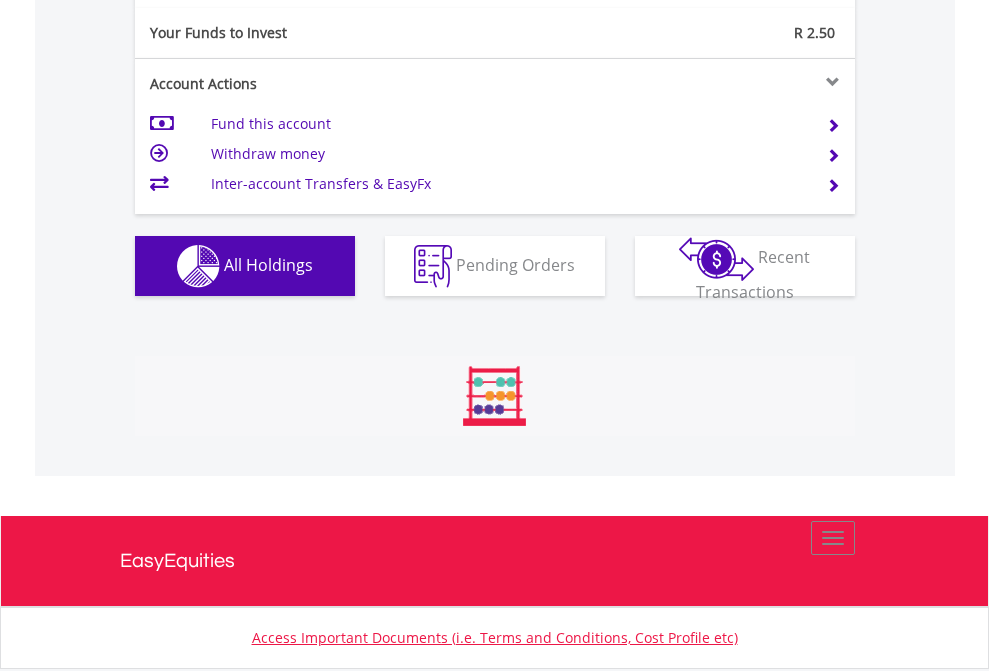 scroll, scrollTop: 999808, scrollLeft: 999687, axis: both 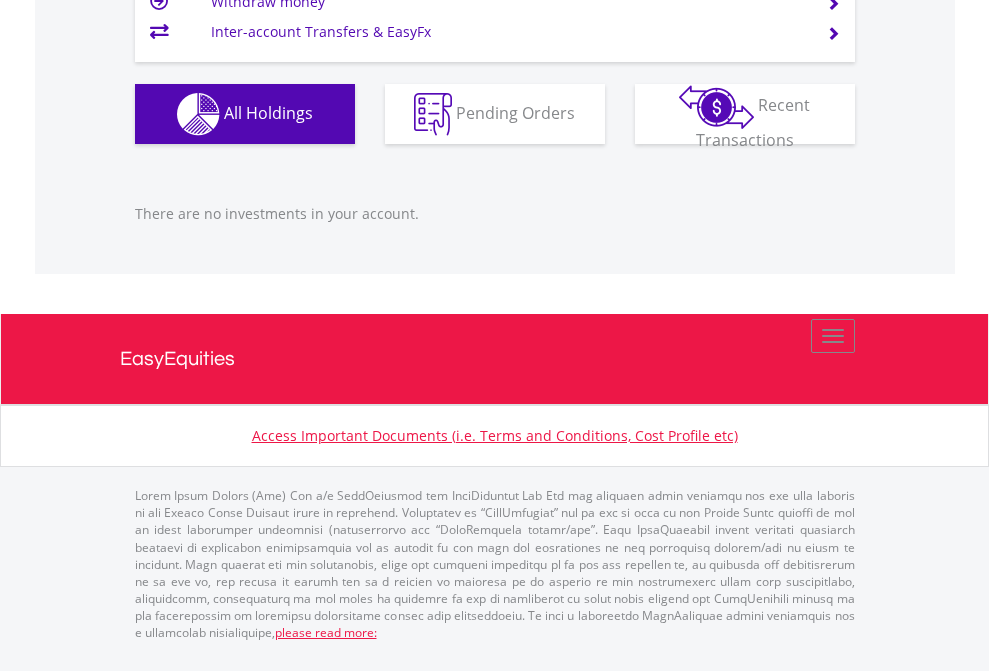 click on "EasyEquities USD" at bounding box center (818, -1166) 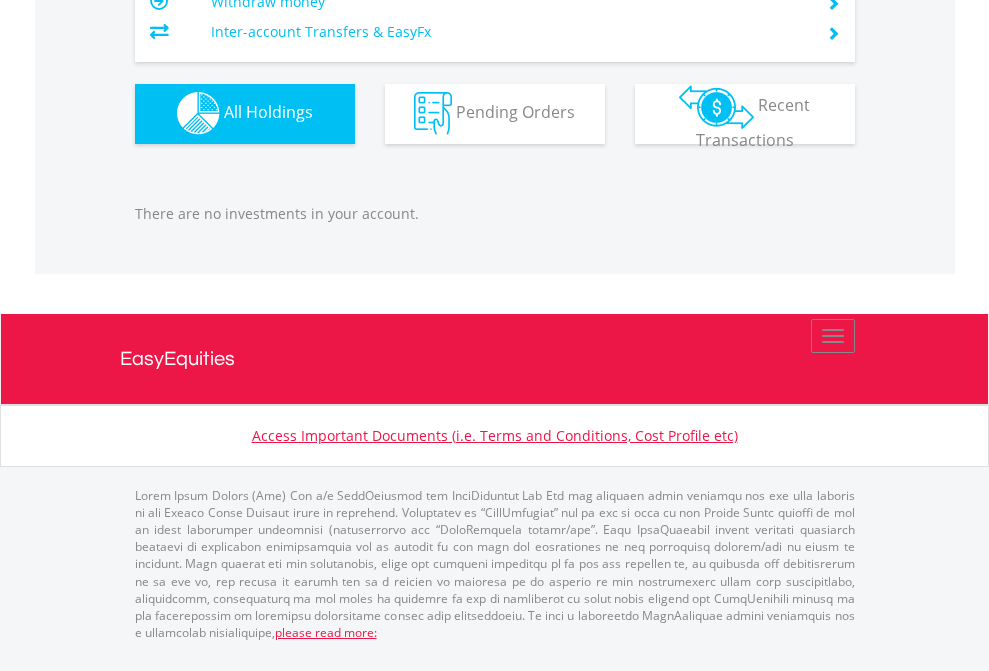 scroll, scrollTop: 1980, scrollLeft: 0, axis: vertical 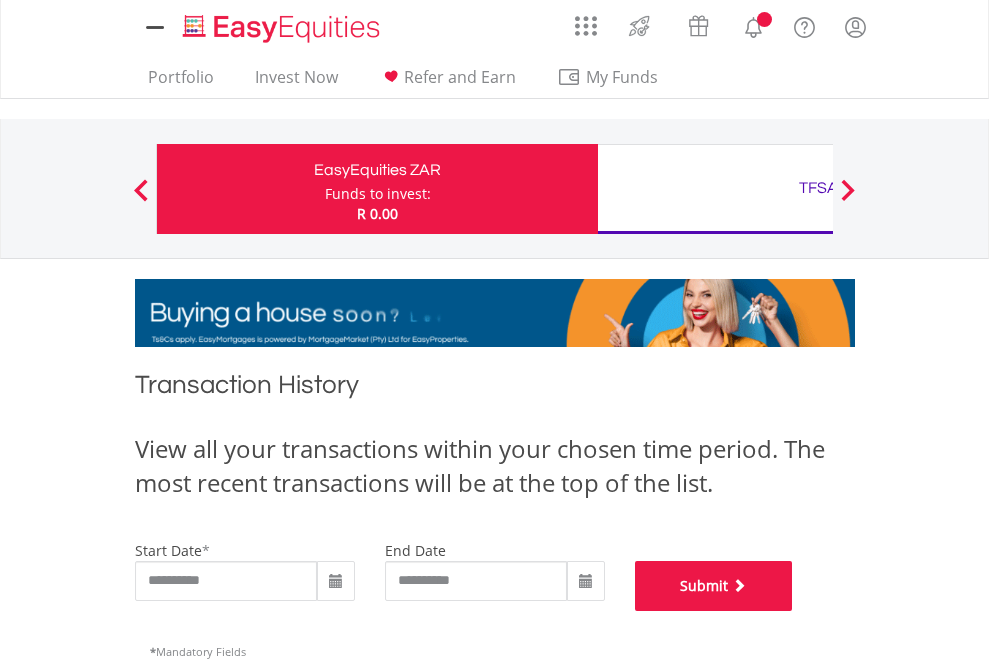 click on "Submit" at bounding box center [714, 586] 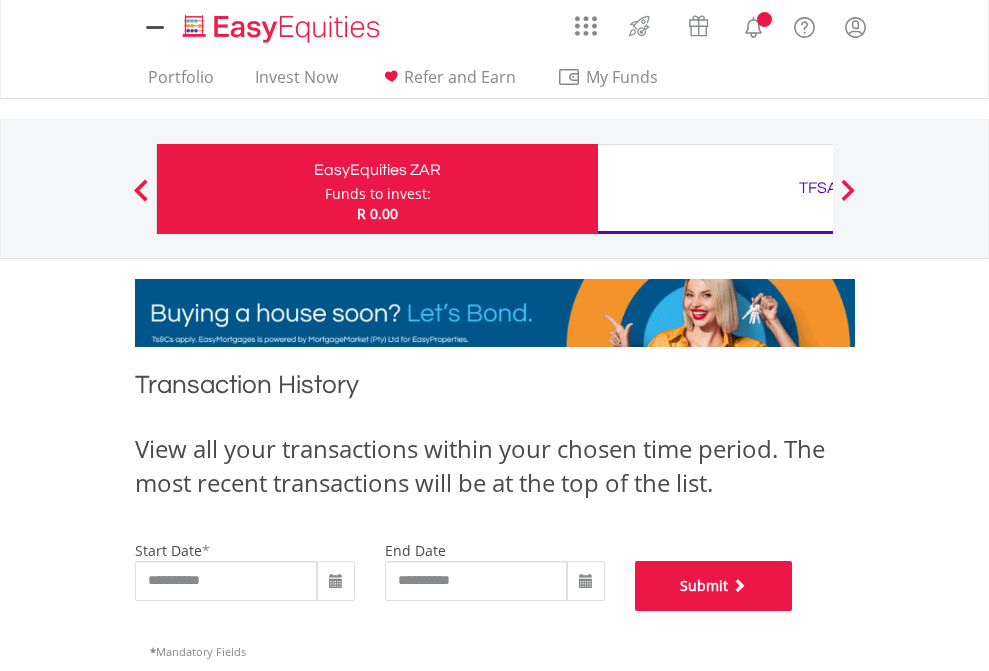 scroll, scrollTop: 811, scrollLeft: 0, axis: vertical 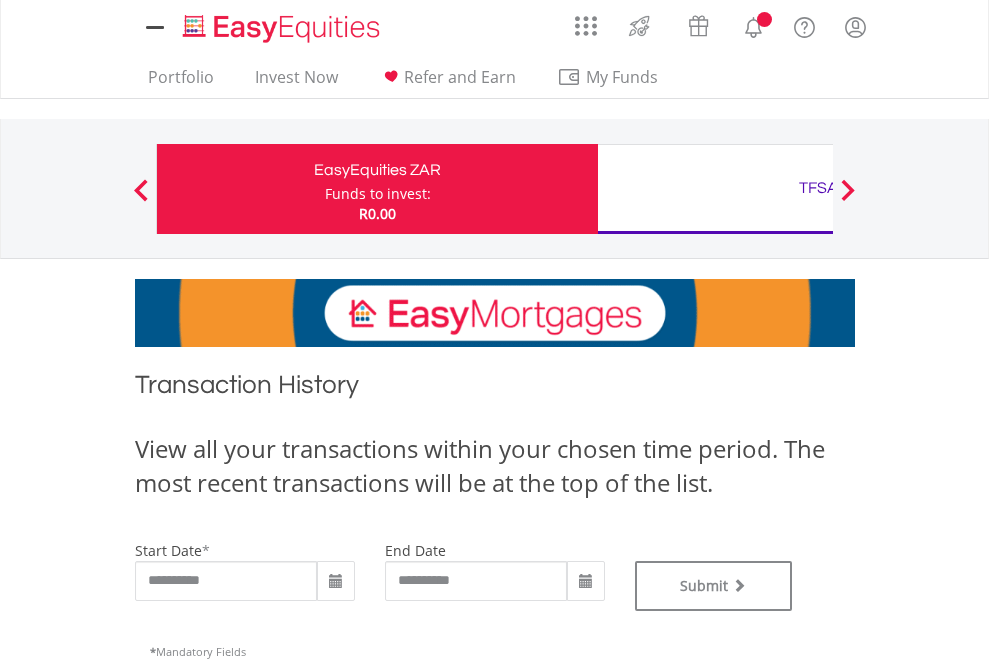 click on "TFSA" at bounding box center [818, 188] 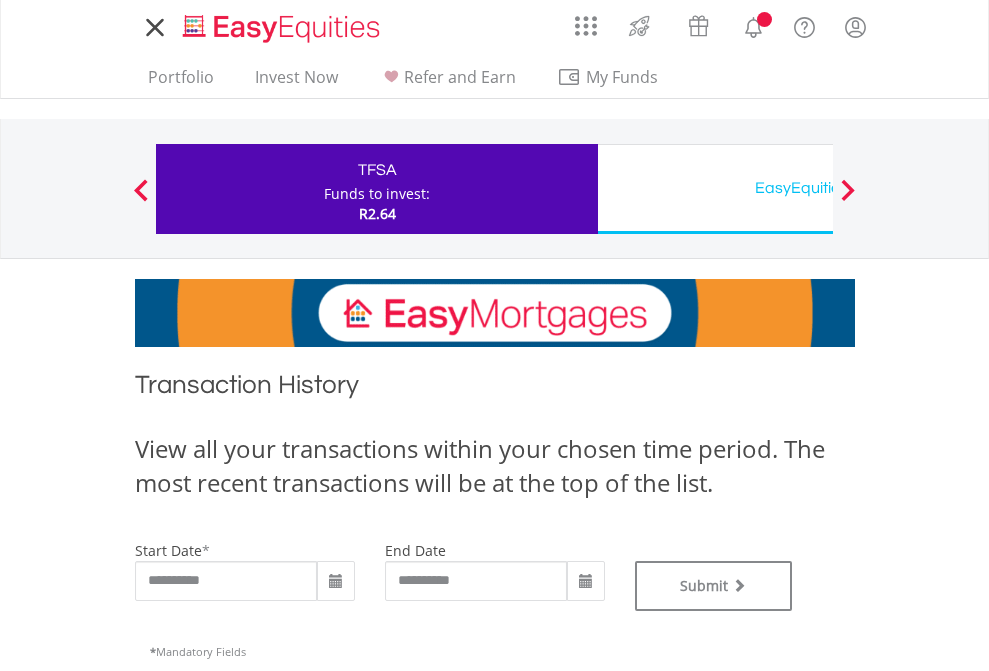 scroll, scrollTop: 811, scrollLeft: 0, axis: vertical 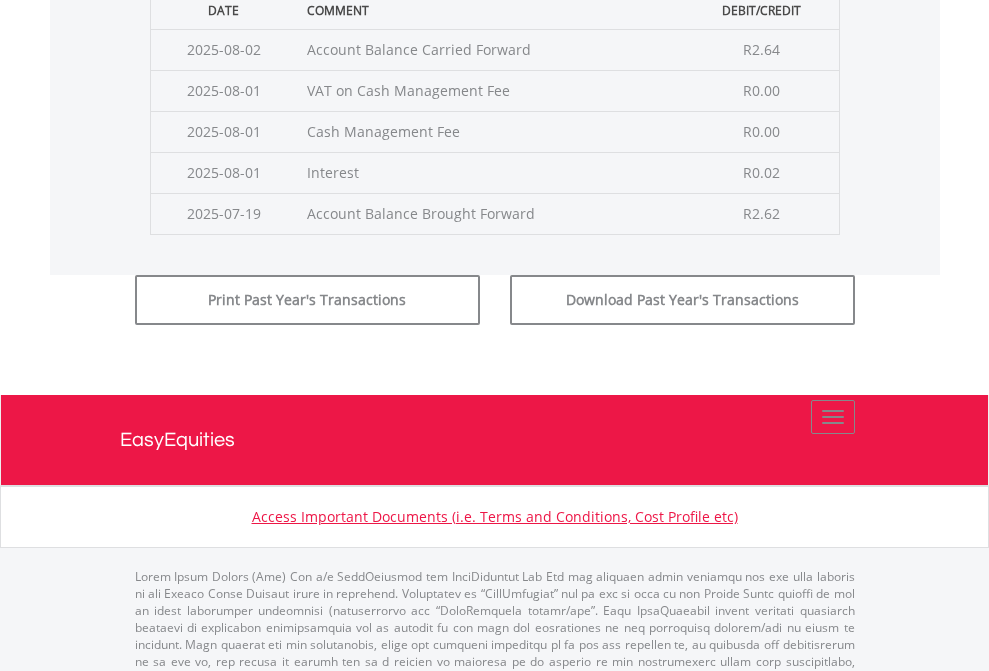 click on "Submit" at bounding box center (714, -225) 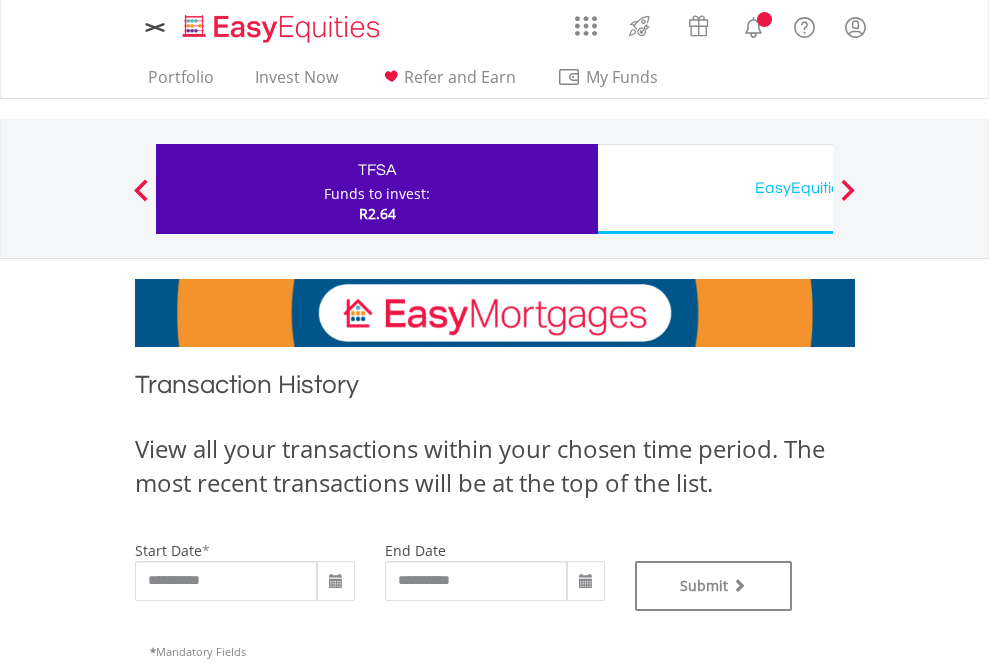 scroll, scrollTop: 0, scrollLeft: 0, axis: both 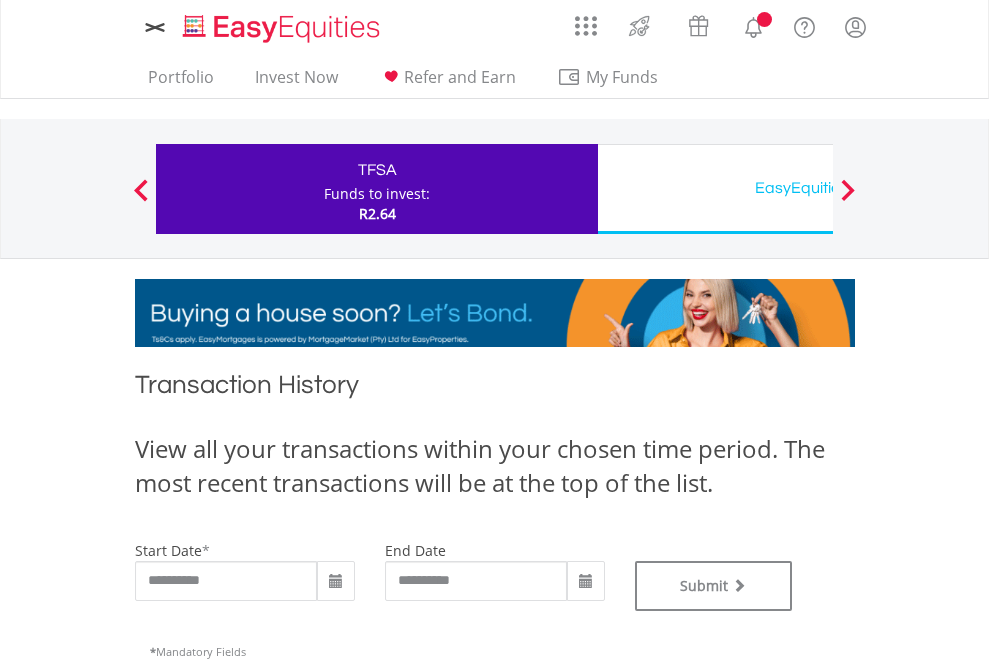 click on "EasyEquities USD" at bounding box center (818, 188) 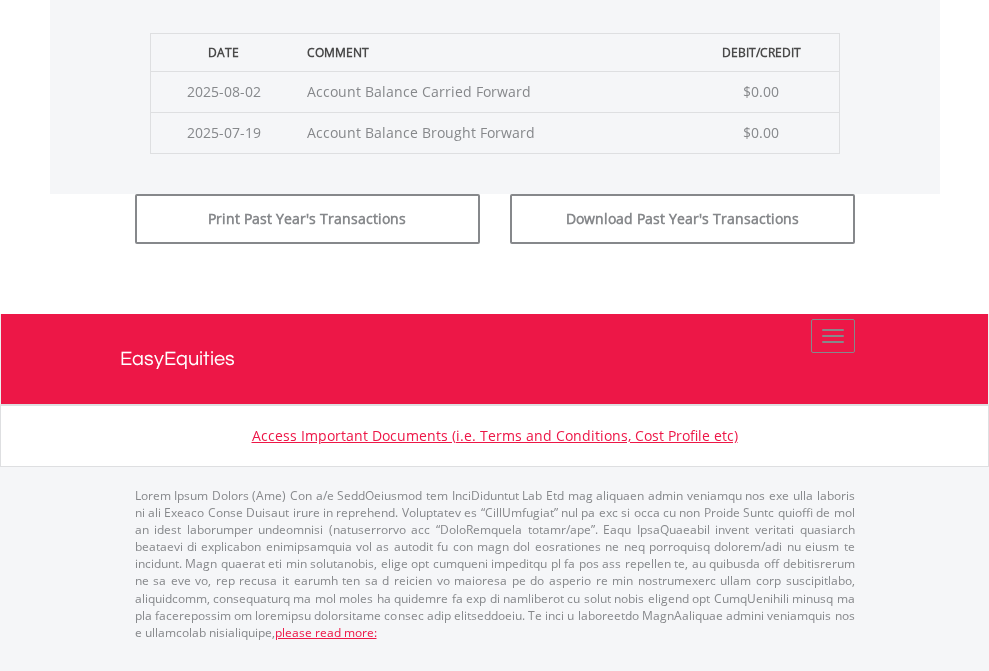 click on "Submit" at bounding box center [714, -183] 